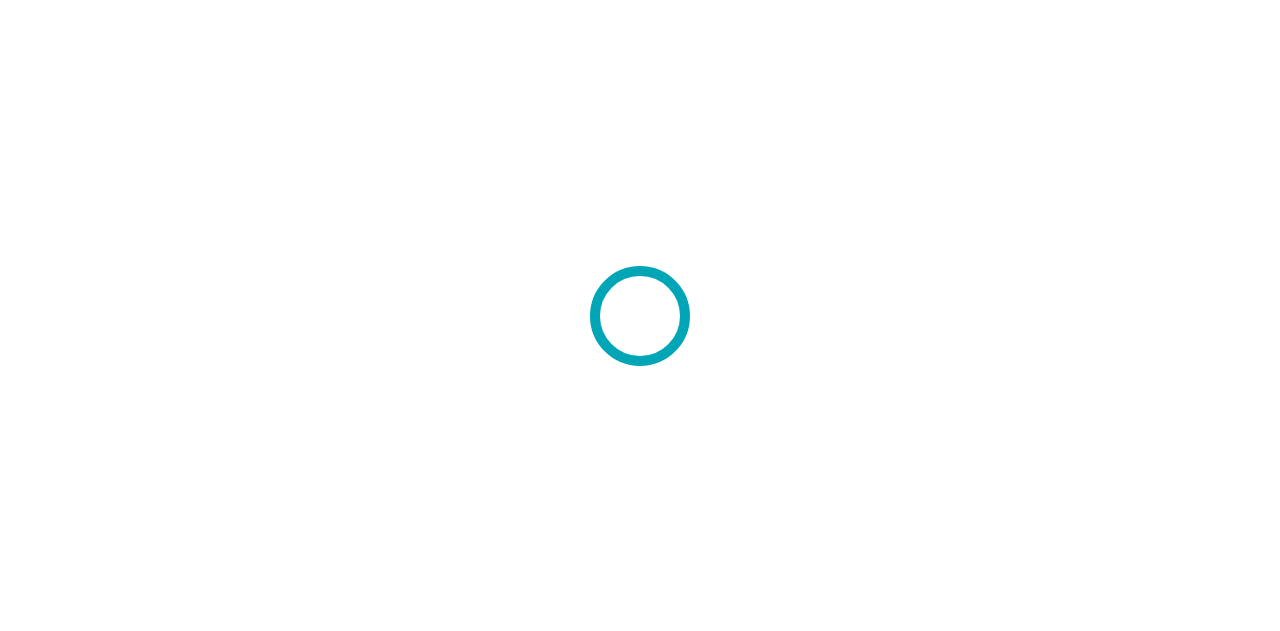 scroll, scrollTop: 0, scrollLeft: 0, axis: both 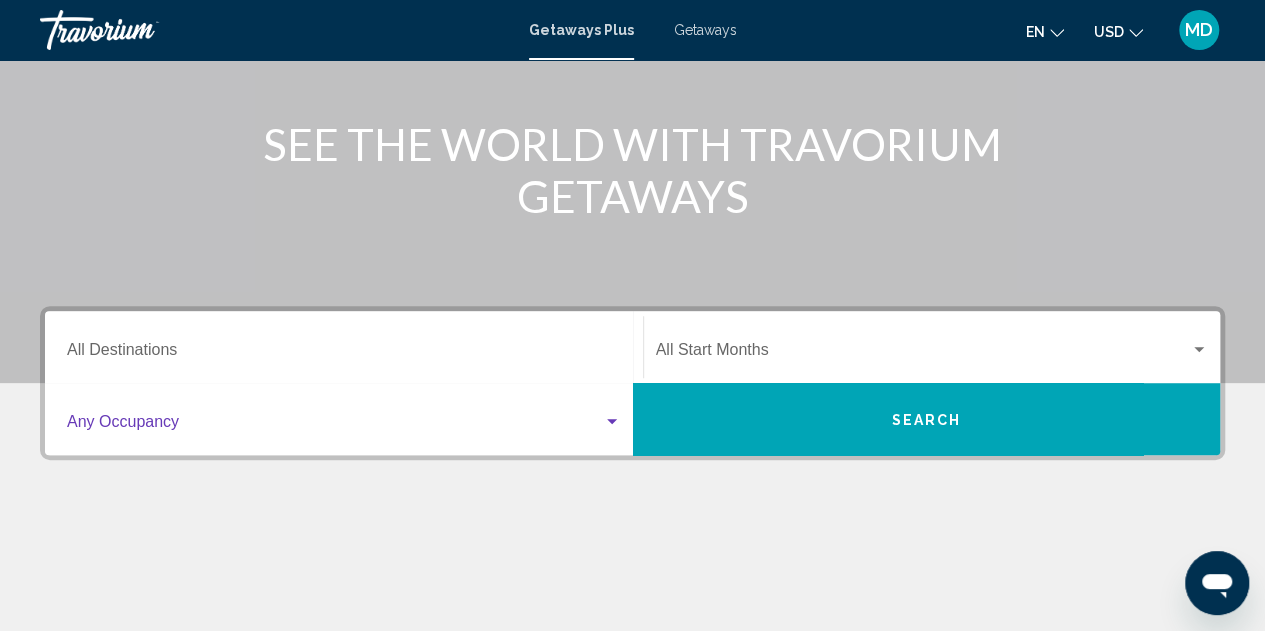 click at bounding box center (335, 426) 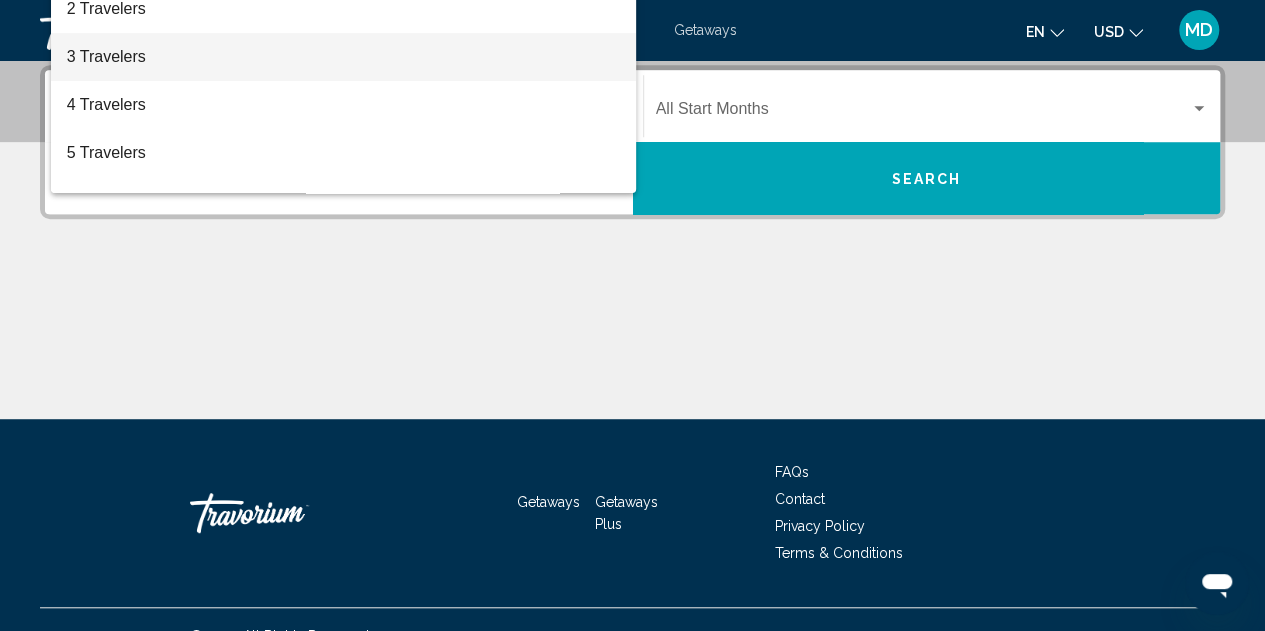 click on "3 Travelers" at bounding box center (344, 57) 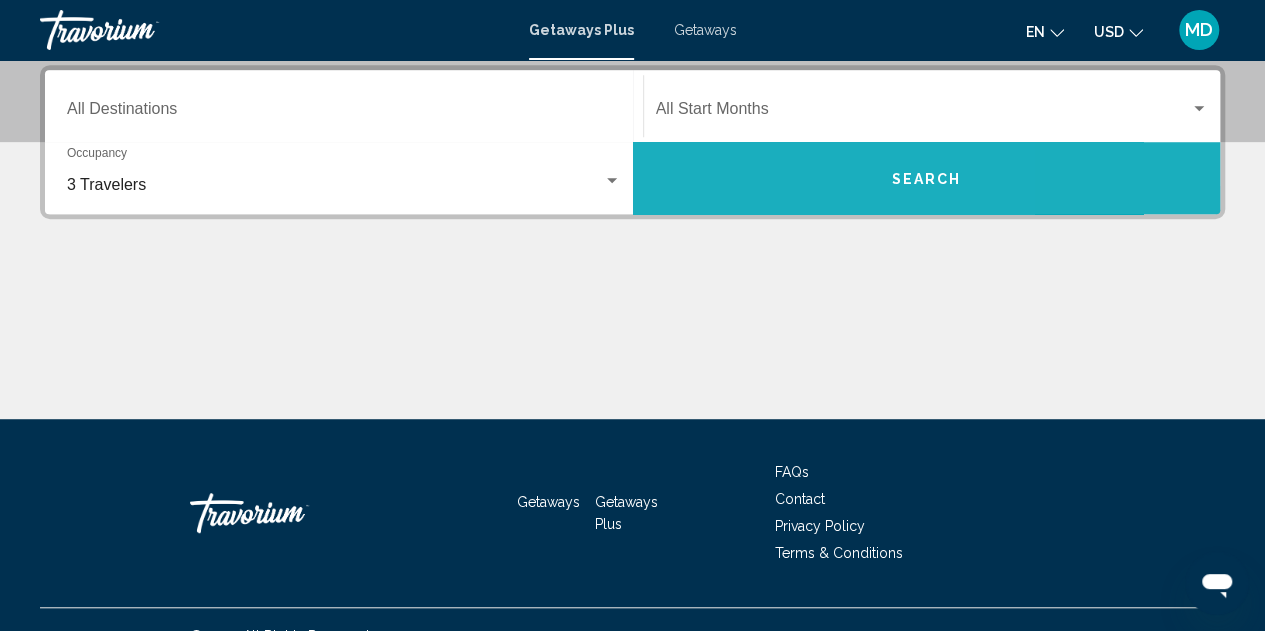 click on "Search" at bounding box center (927, 178) 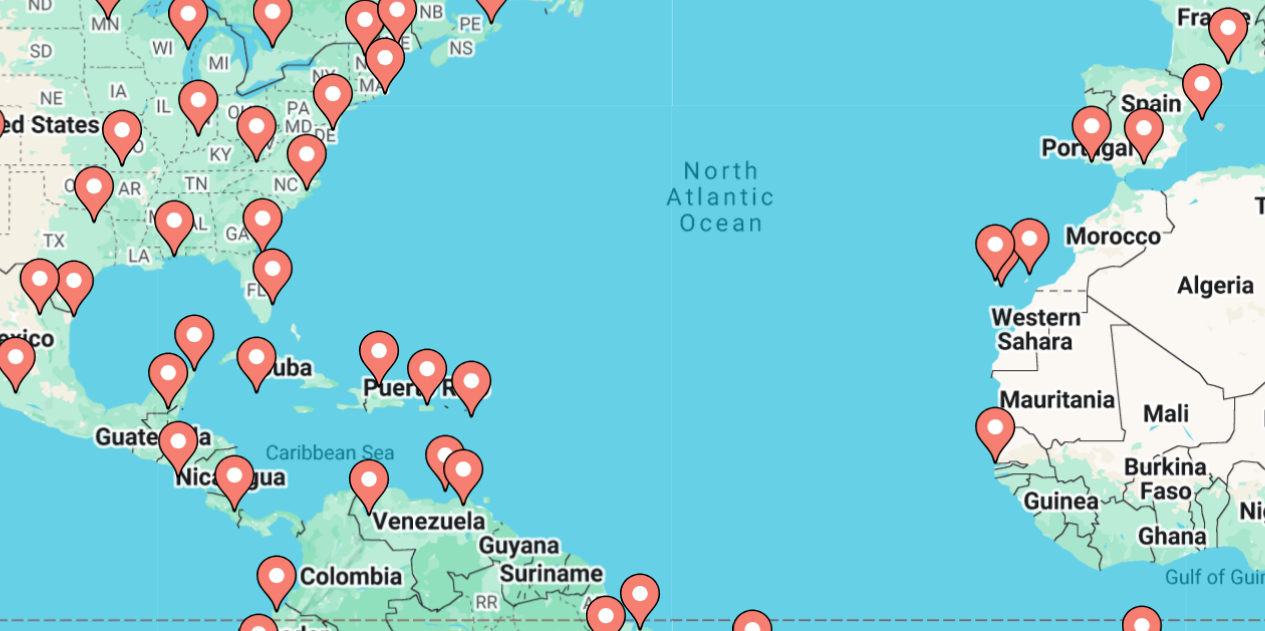 scroll, scrollTop: 183, scrollLeft: 0, axis: vertical 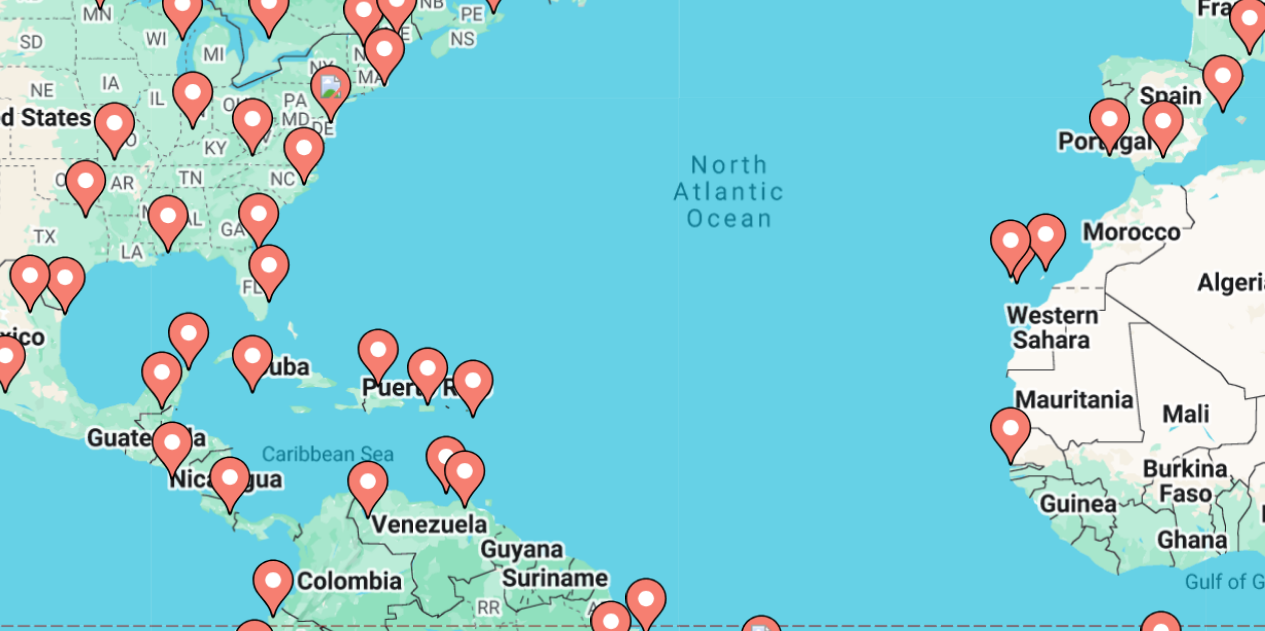 click 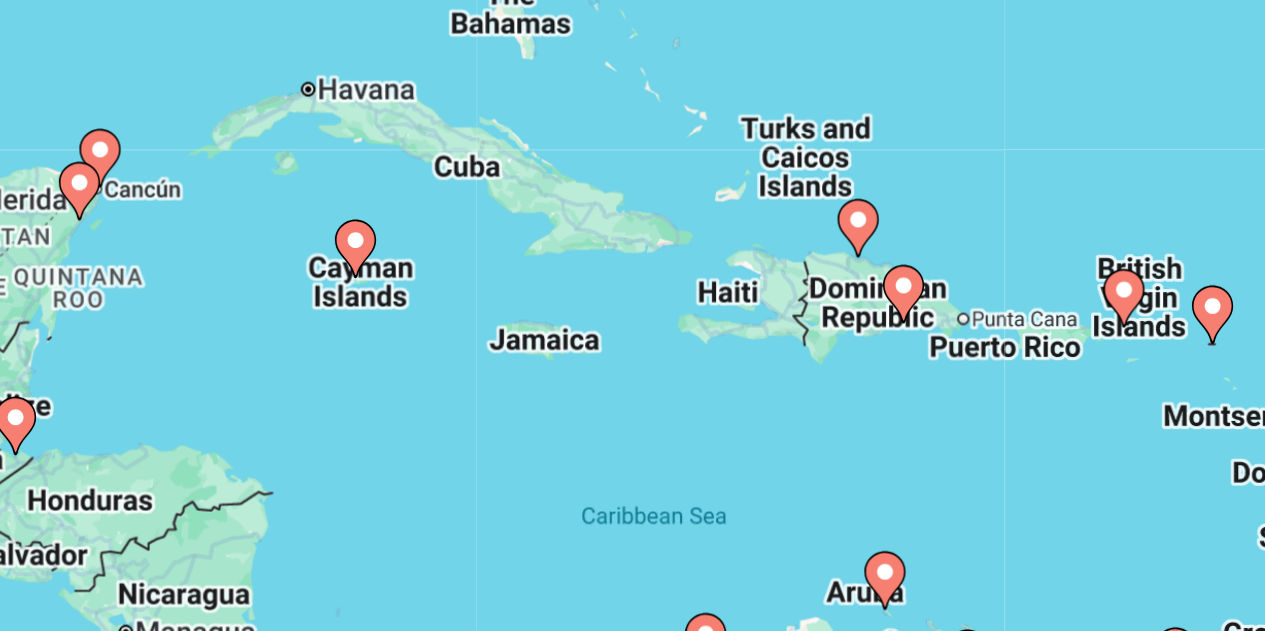 click 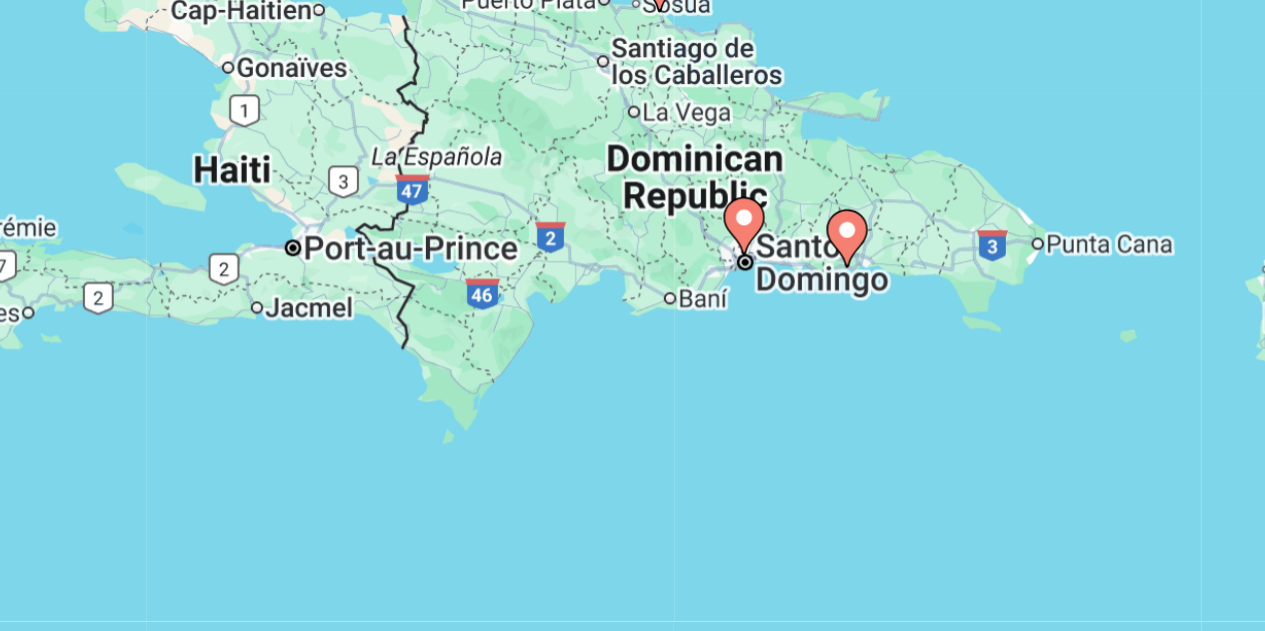 click 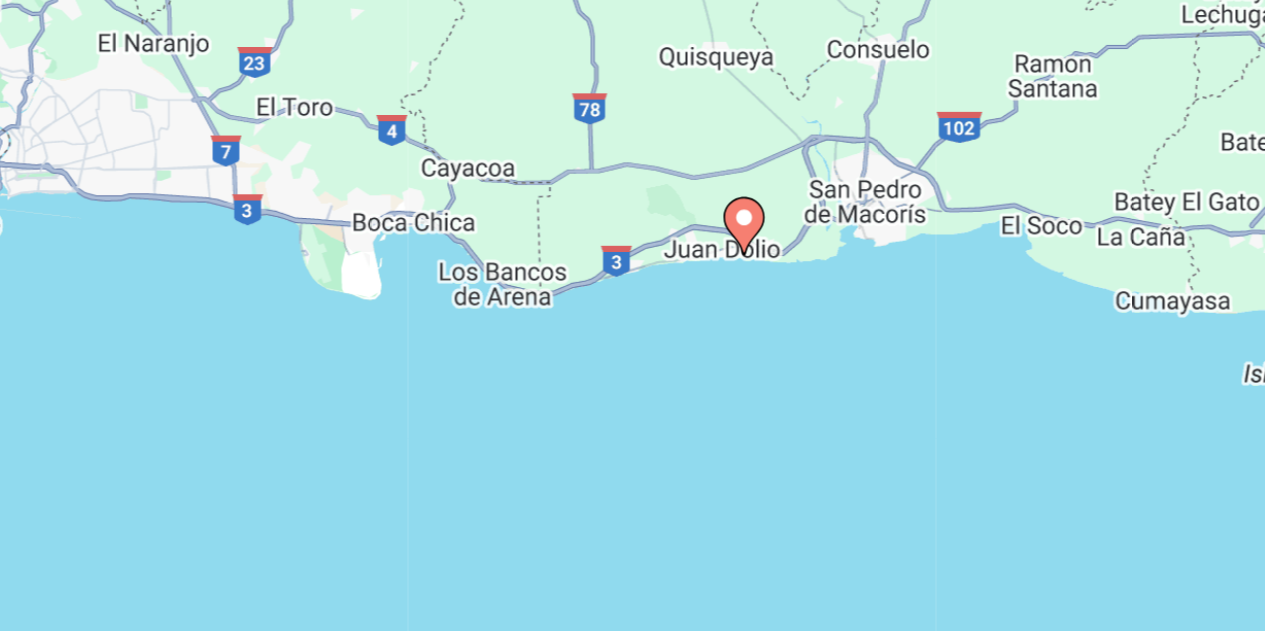 click 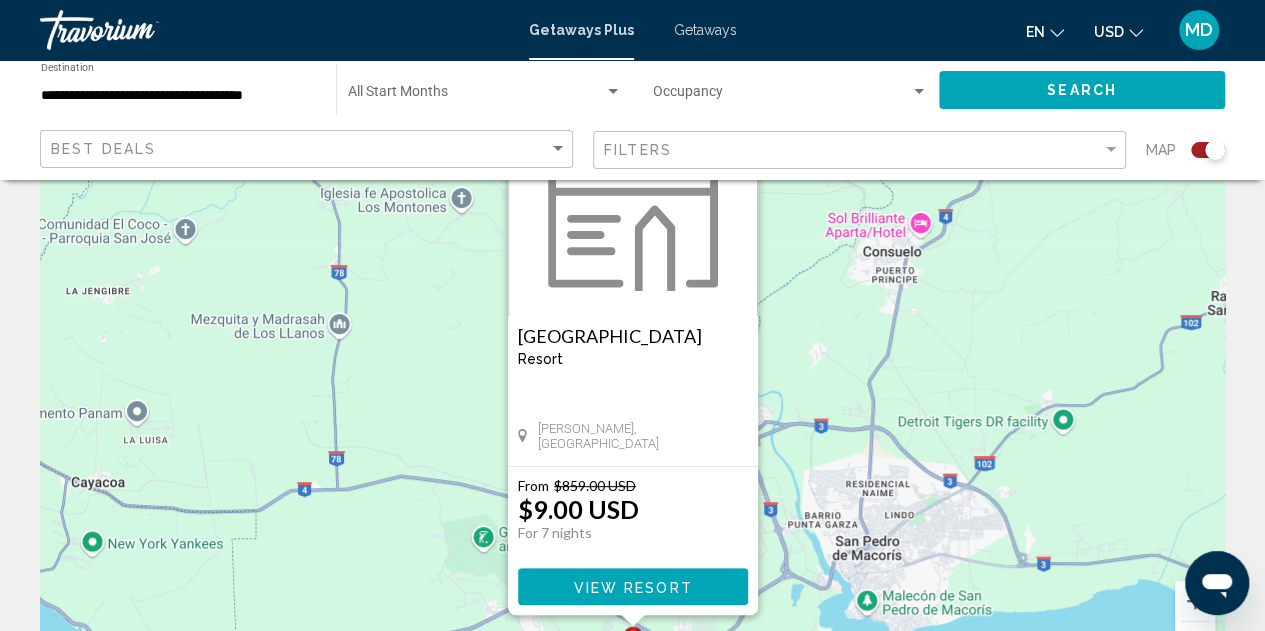 scroll, scrollTop: 107, scrollLeft: 0, axis: vertical 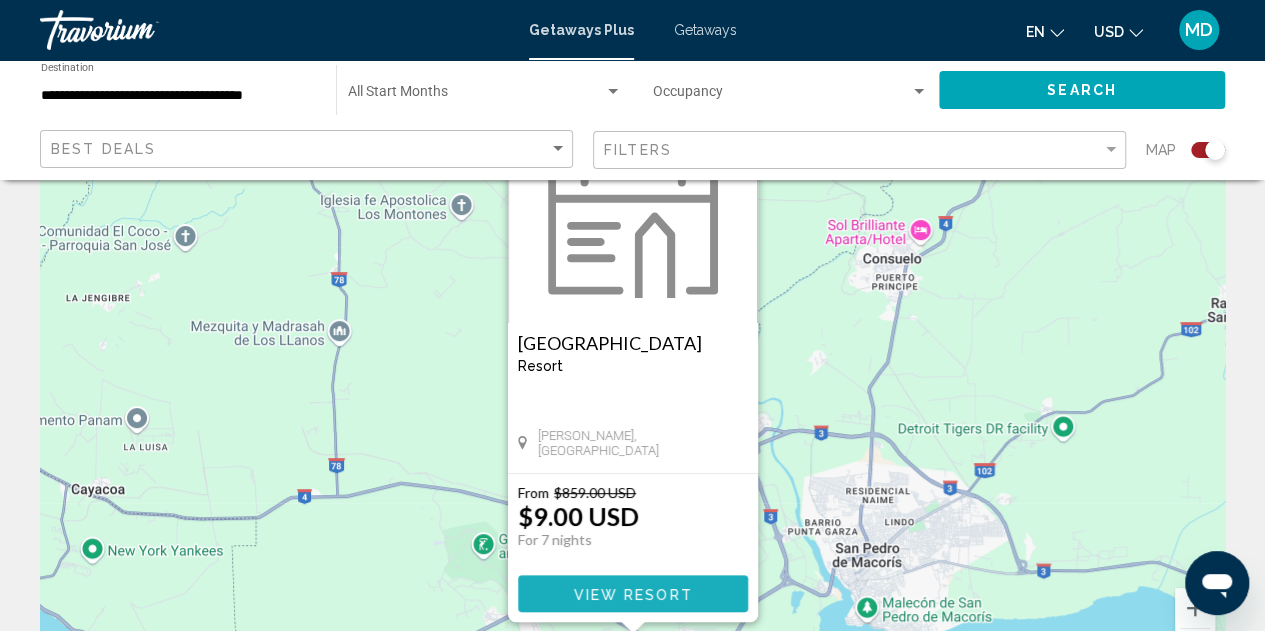 click on "View Resort" at bounding box center [632, 594] 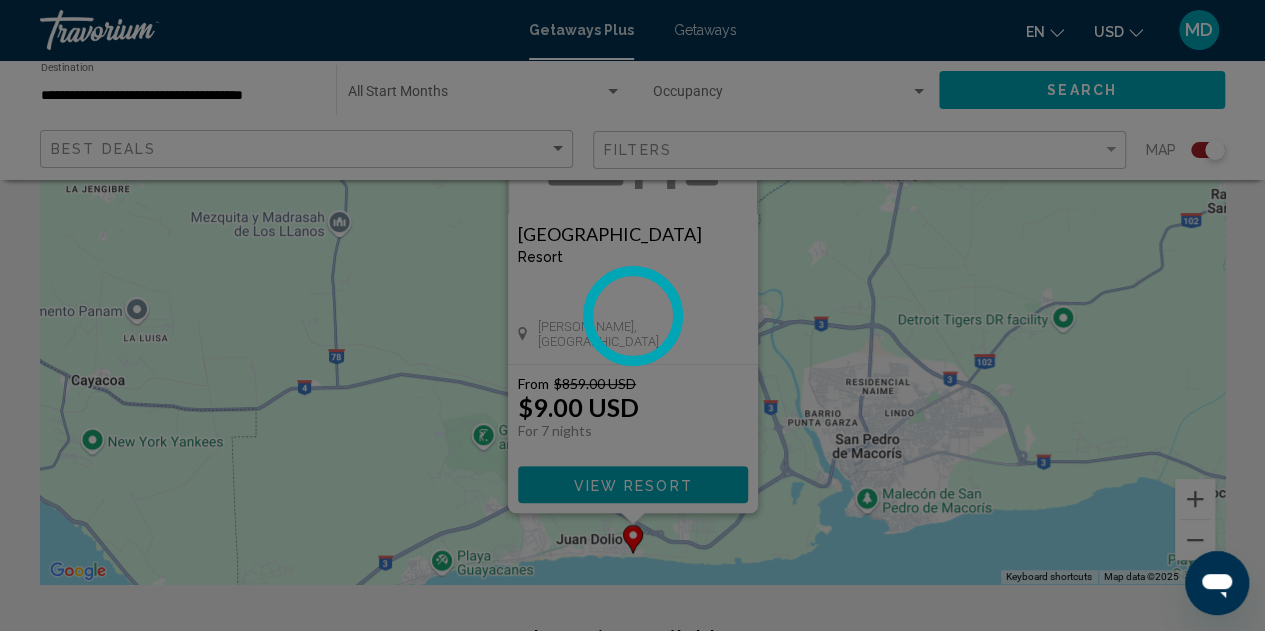 scroll, scrollTop: 210, scrollLeft: 0, axis: vertical 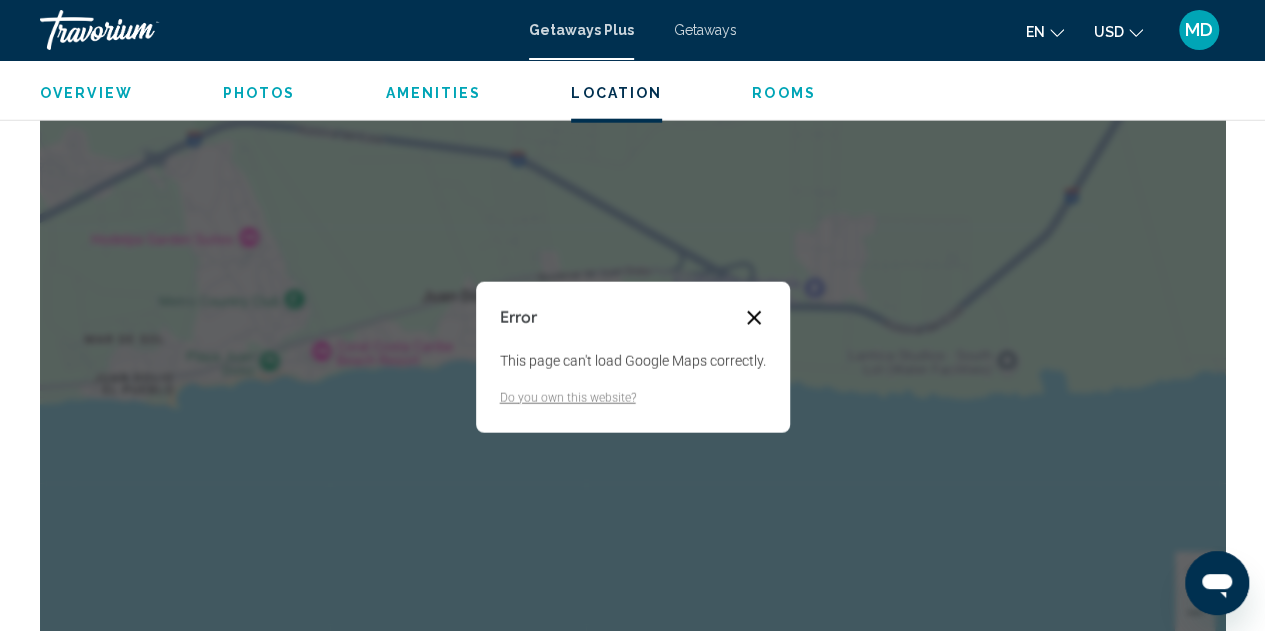 click at bounding box center (754, 318) 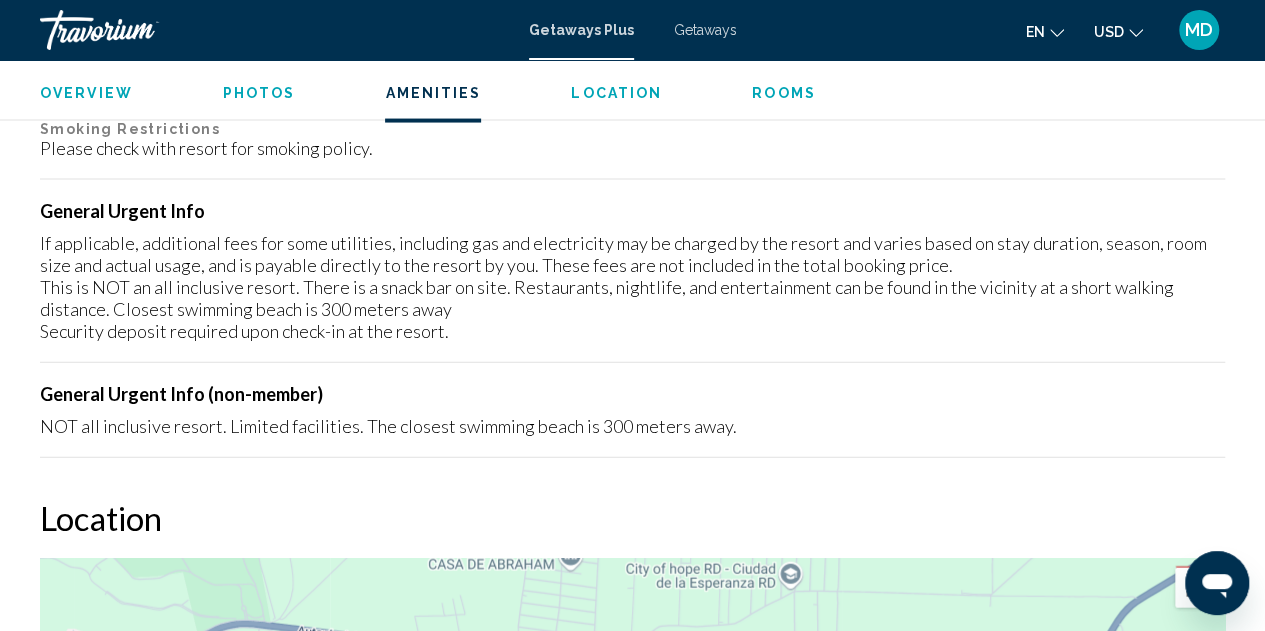 scroll, scrollTop: 2018, scrollLeft: 0, axis: vertical 